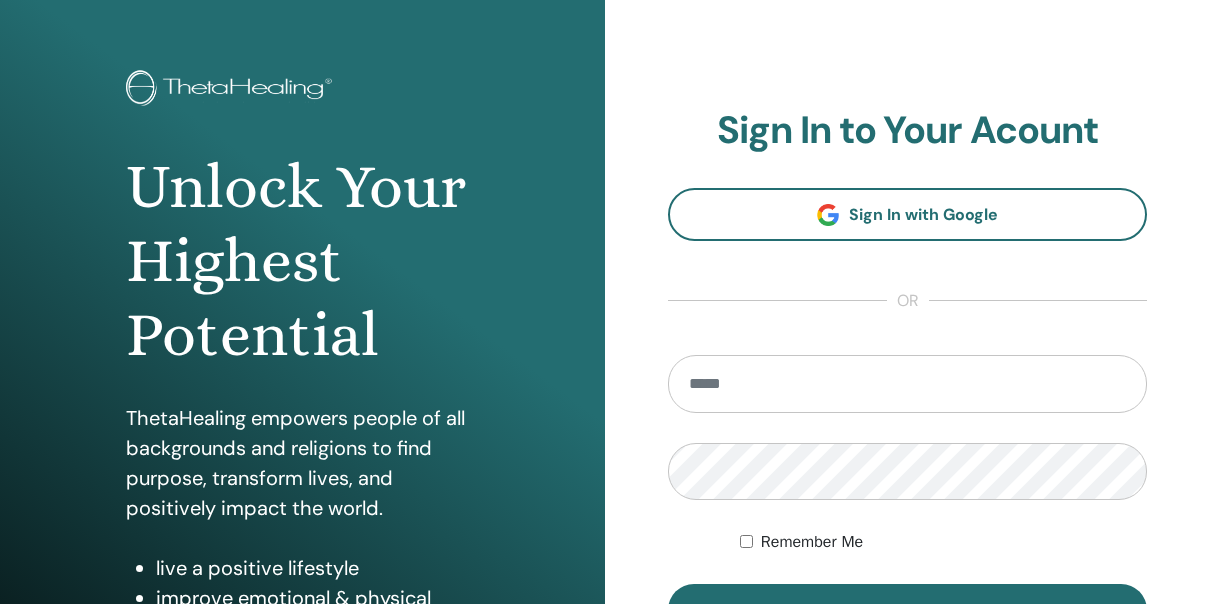 scroll, scrollTop: 100, scrollLeft: 0, axis: vertical 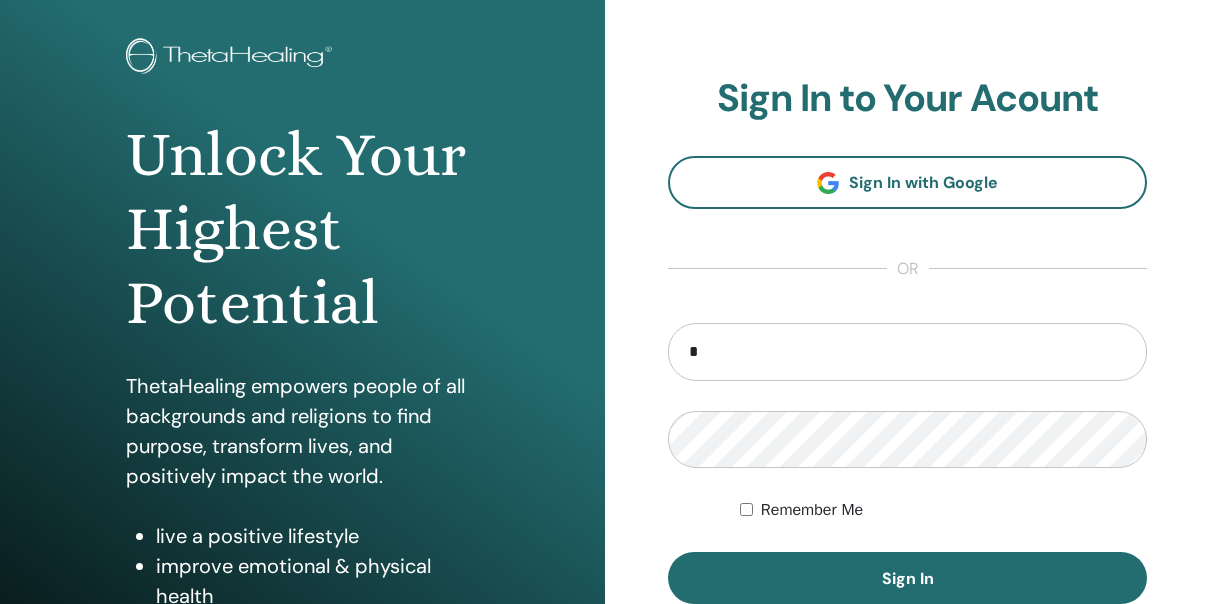 click on "*" at bounding box center (907, 352) 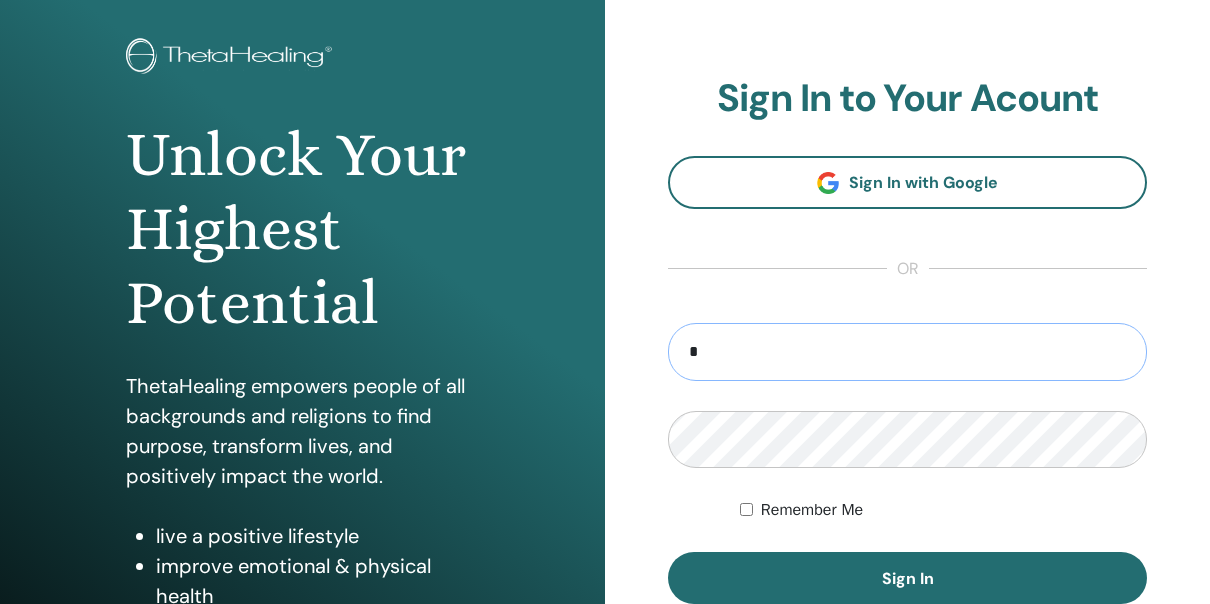 click on "*" at bounding box center [907, 352] 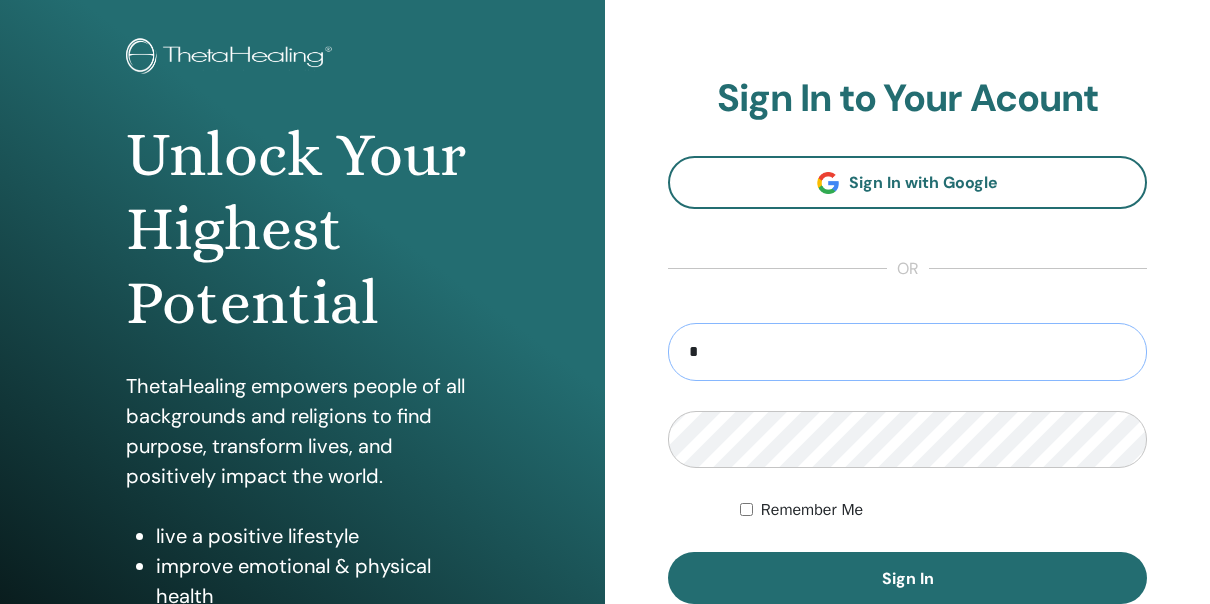 type on "**********" 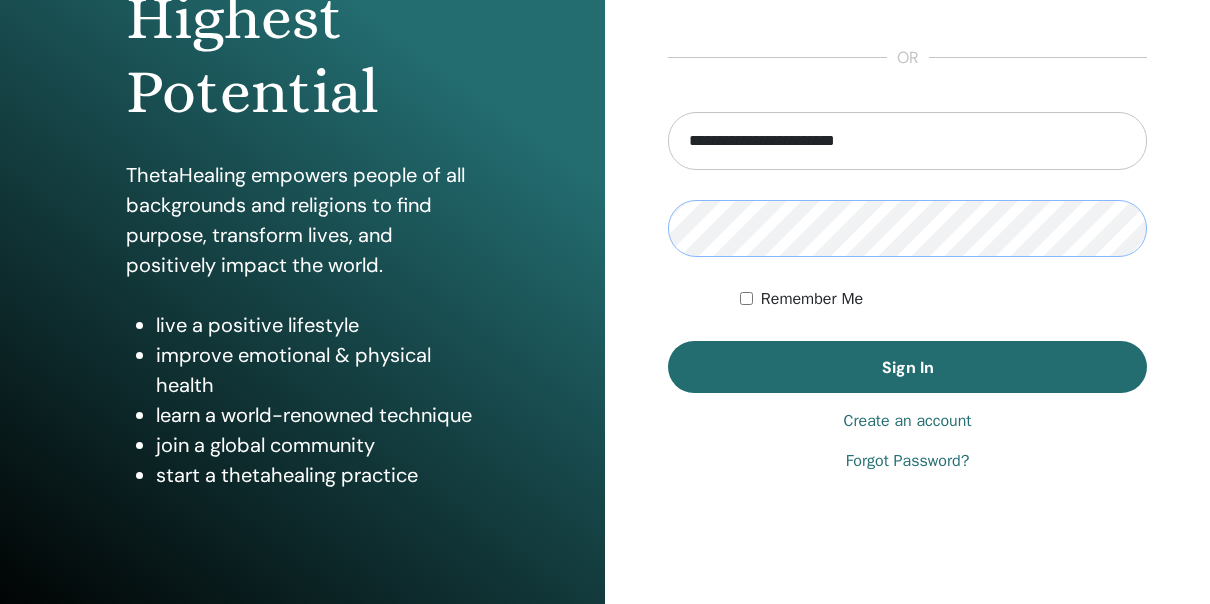 scroll, scrollTop: 356, scrollLeft: 0, axis: vertical 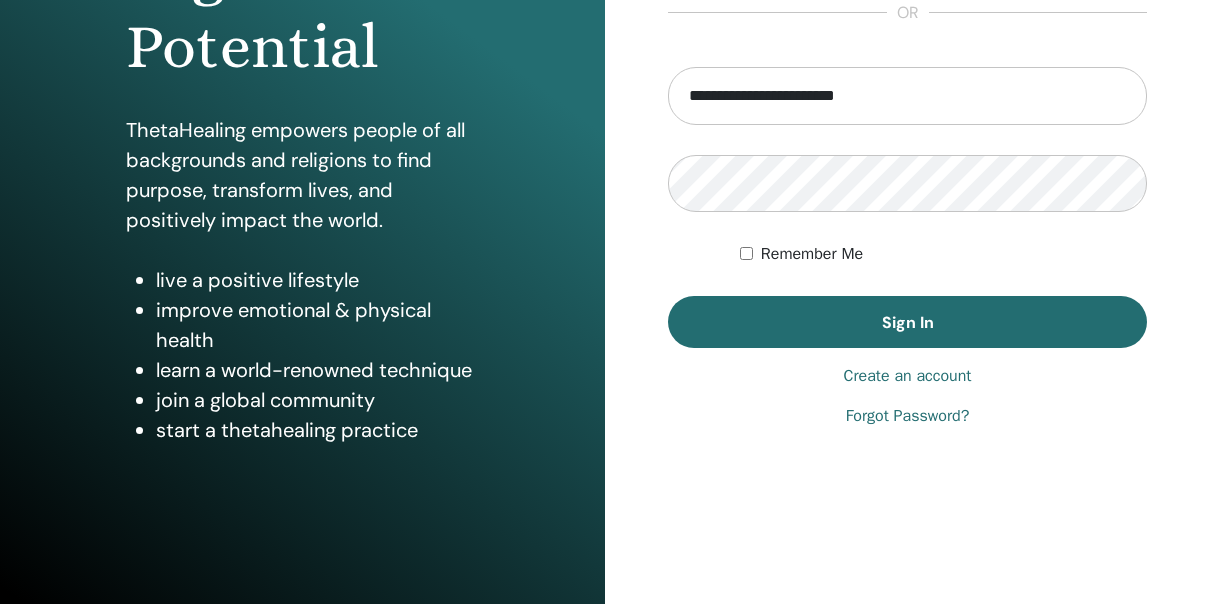 click on "Create an account" at bounding box center (908, 376) 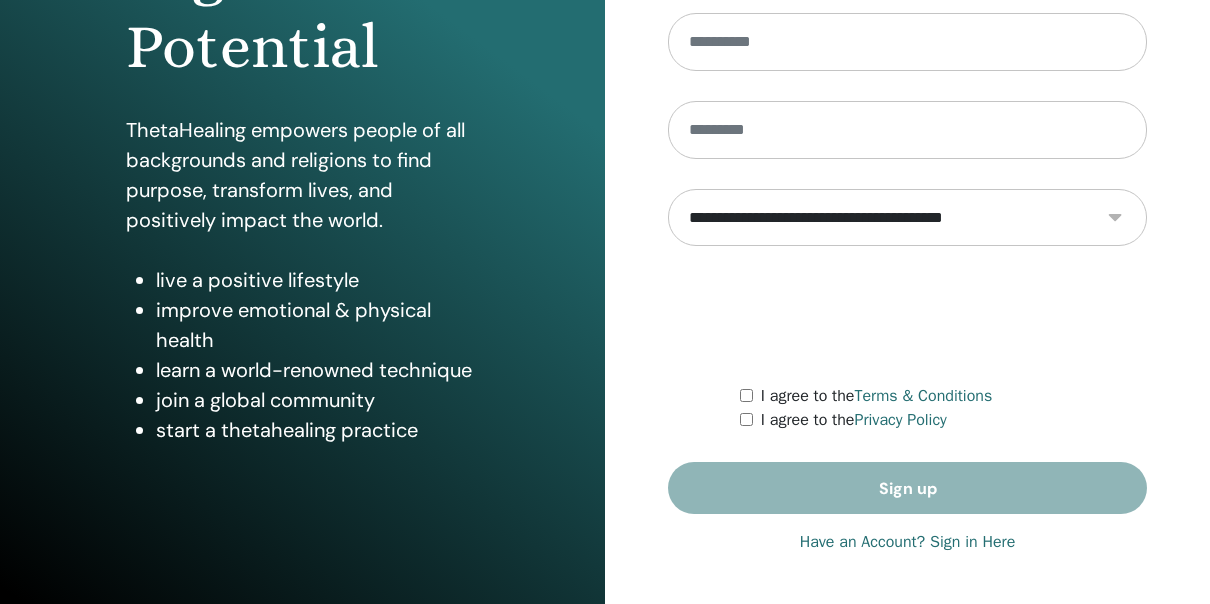 scroll, scrollTop: 0, scrollLeft: 0, axis: both 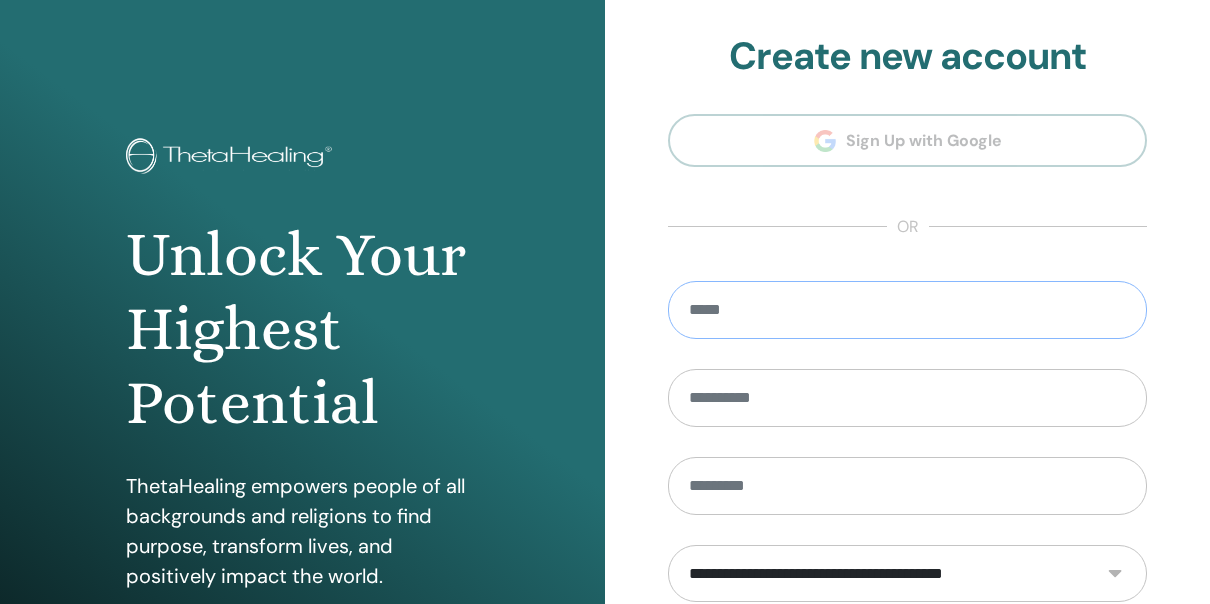 click at bounding box center [907, 310] 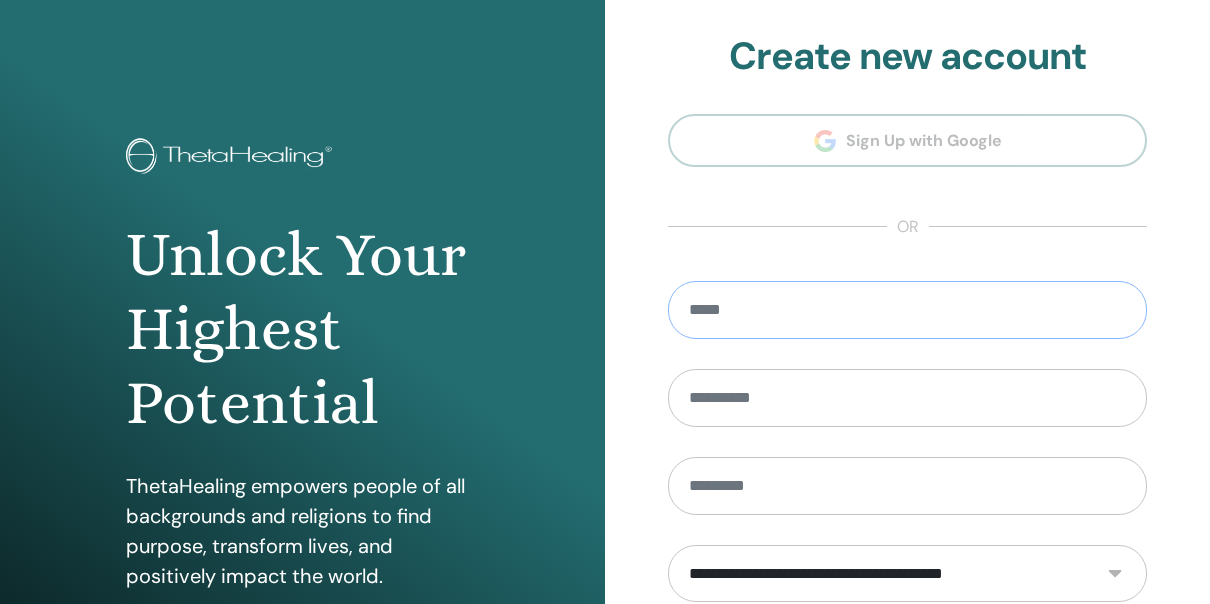 type on "**********" 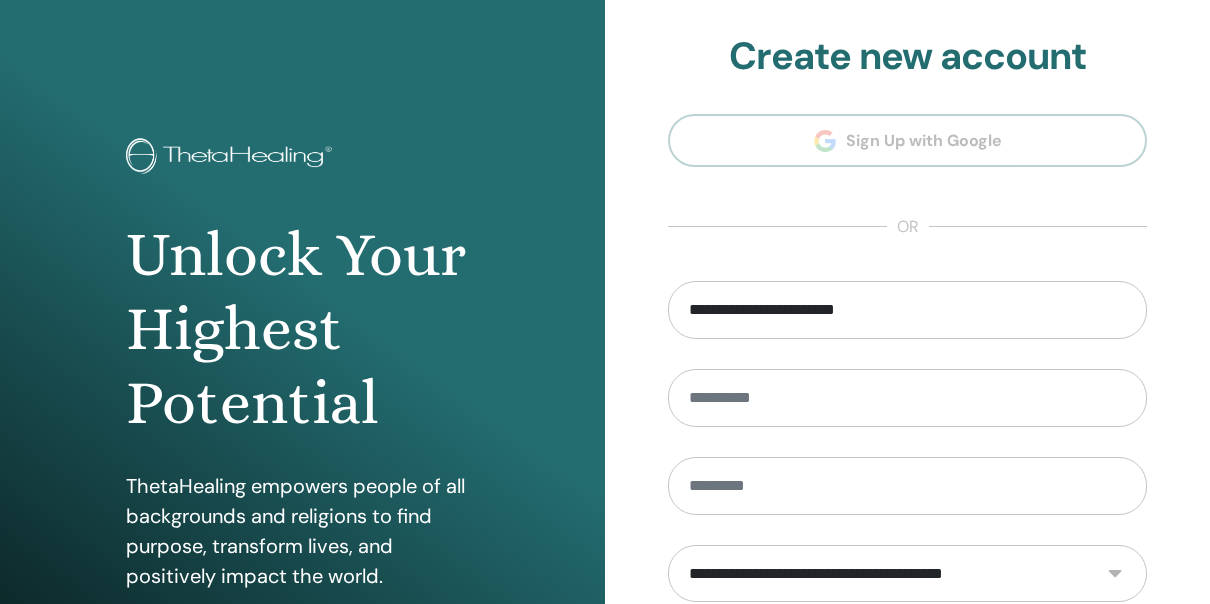type on "*******" 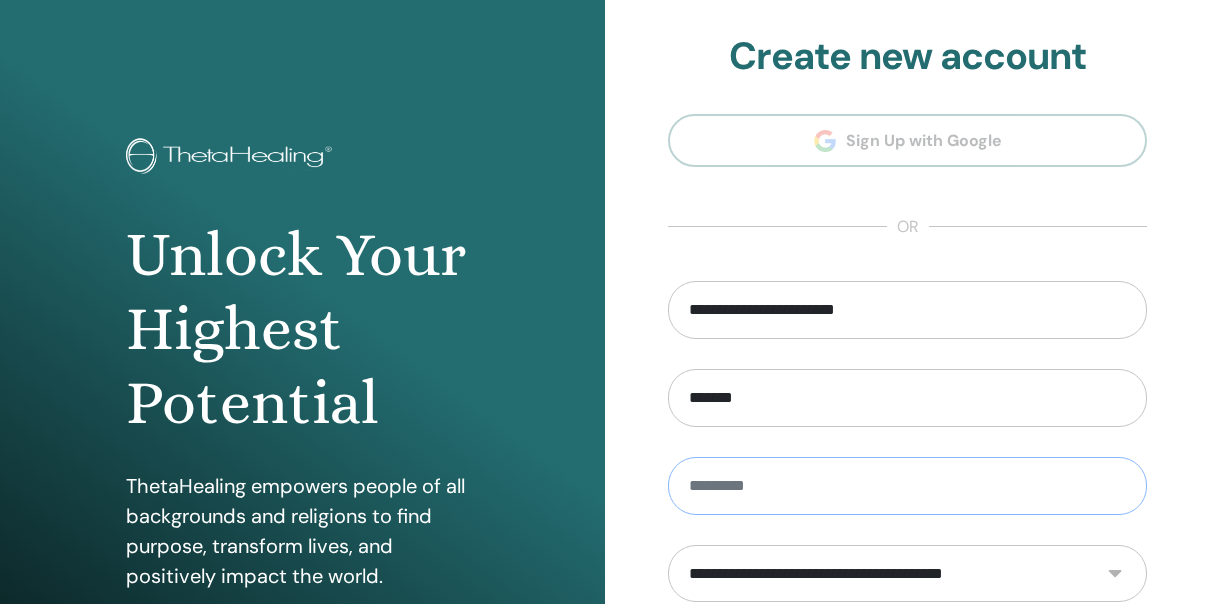 type on "*****" 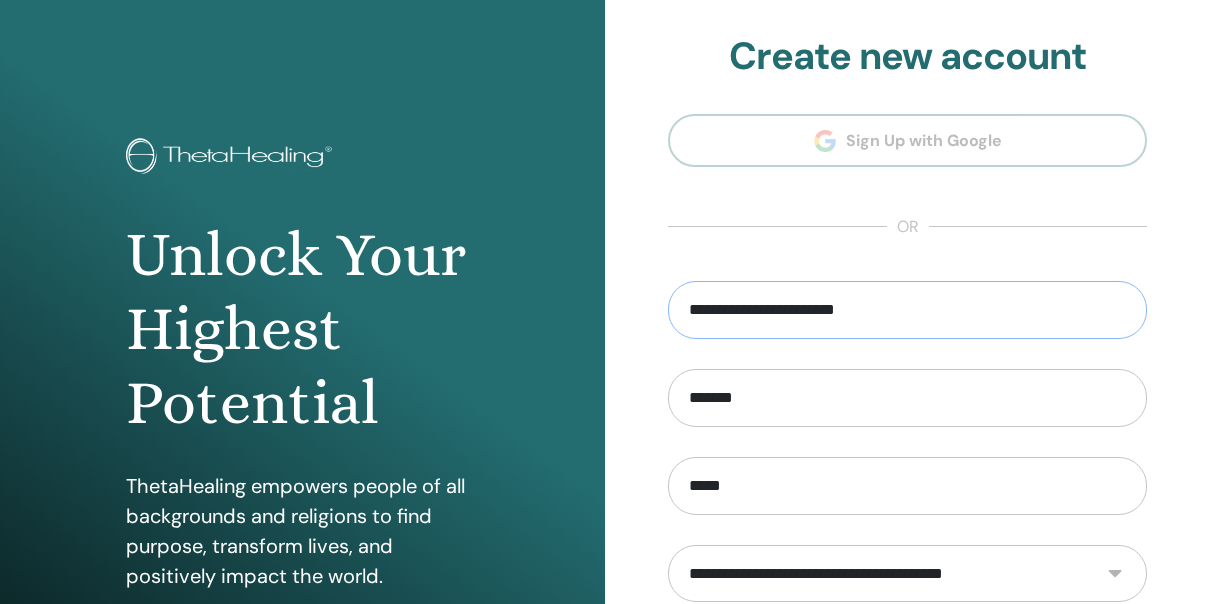 scroll, scrollTop: 200, scrollLeft: 0, axis: vertical 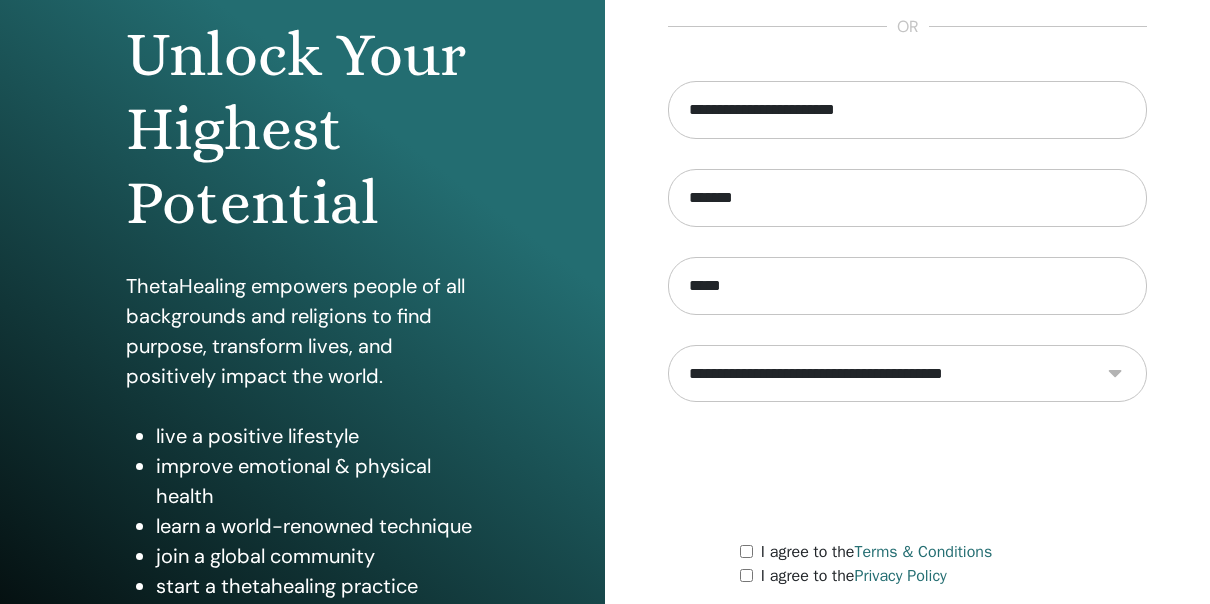 click on "**********" at bounding box center [907, 373] 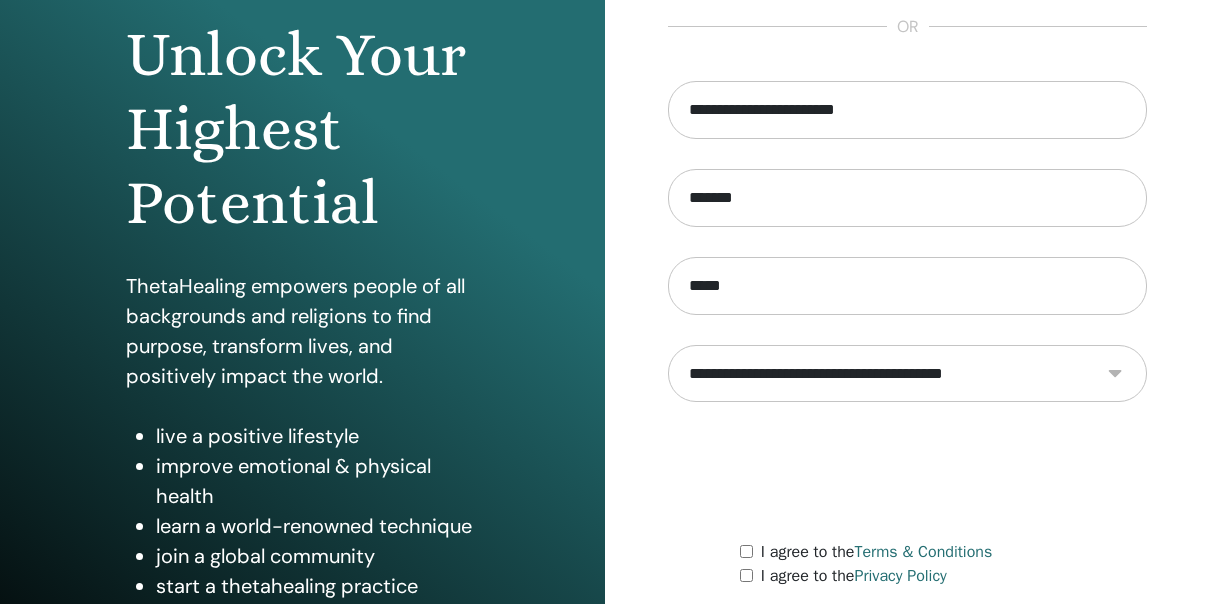 click on "**********" at bounding box center (907, 373) 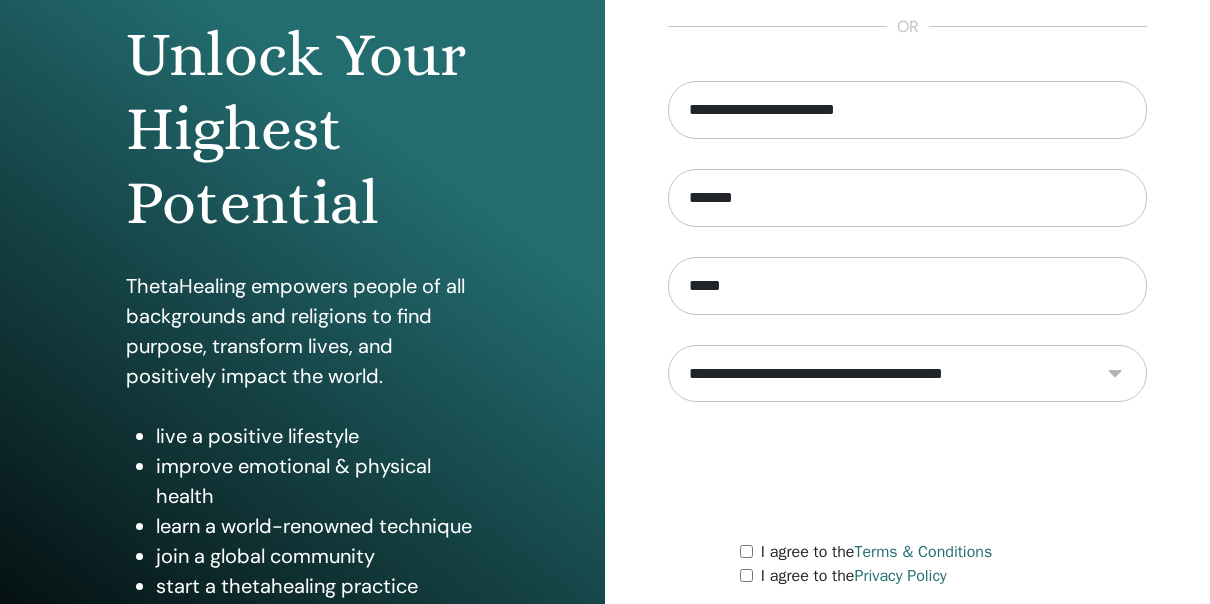 select on "***" 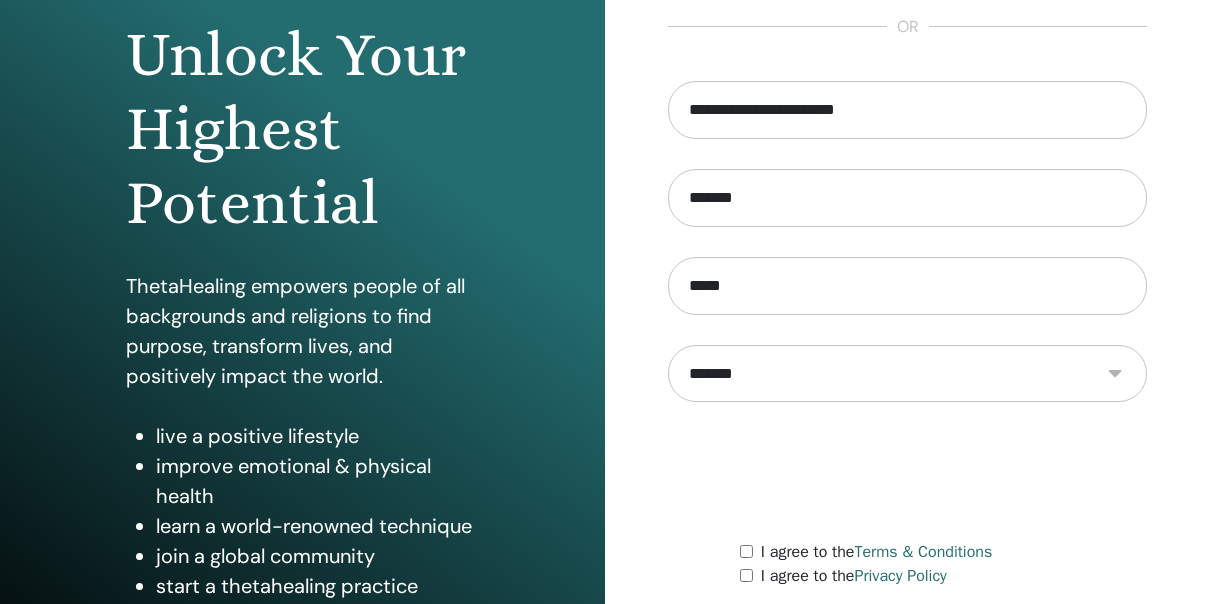 click on "**********" at bounding box center [907, 373] 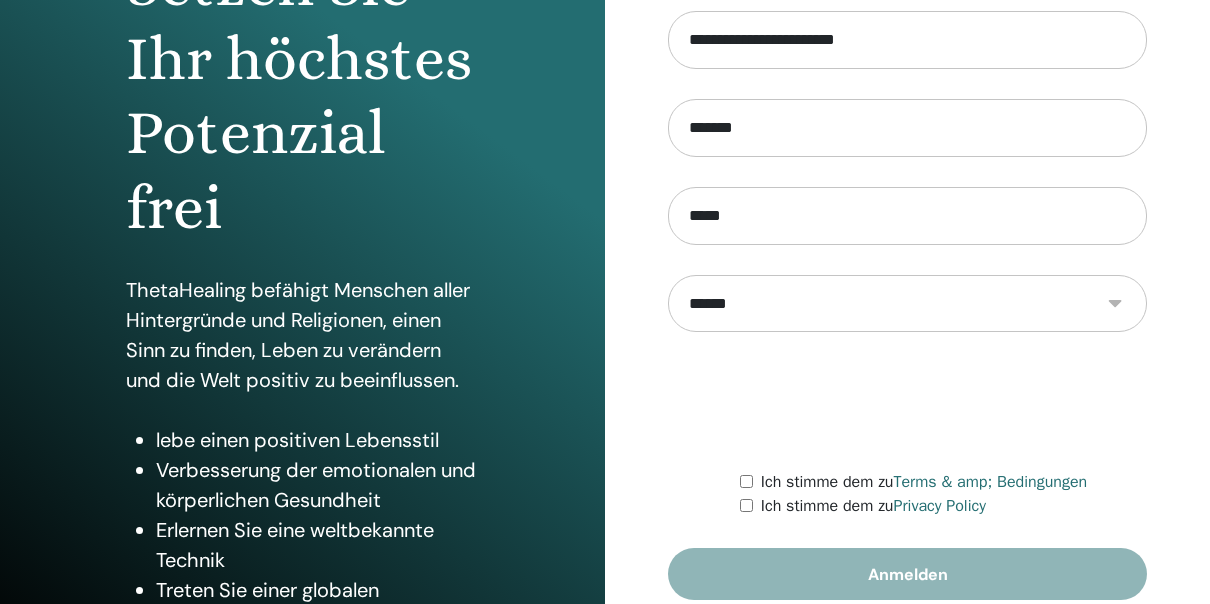 scroll, scrollTop: 300, scrollLeft: 0, axis: vertical 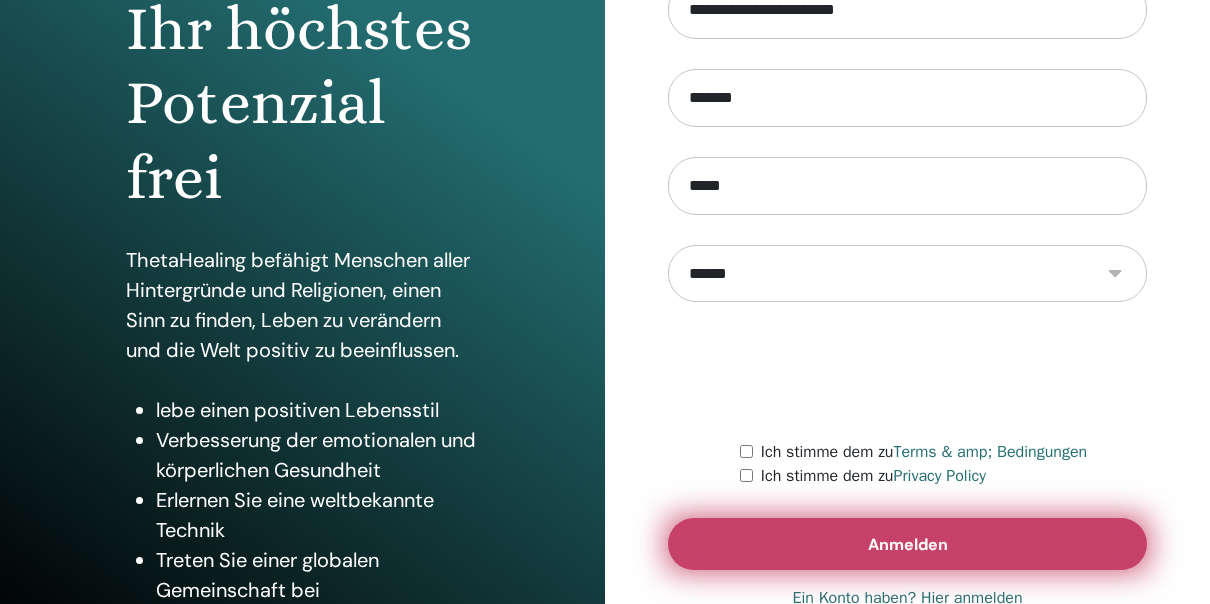 click on "Anmelden" at bounding box center [907, 544] 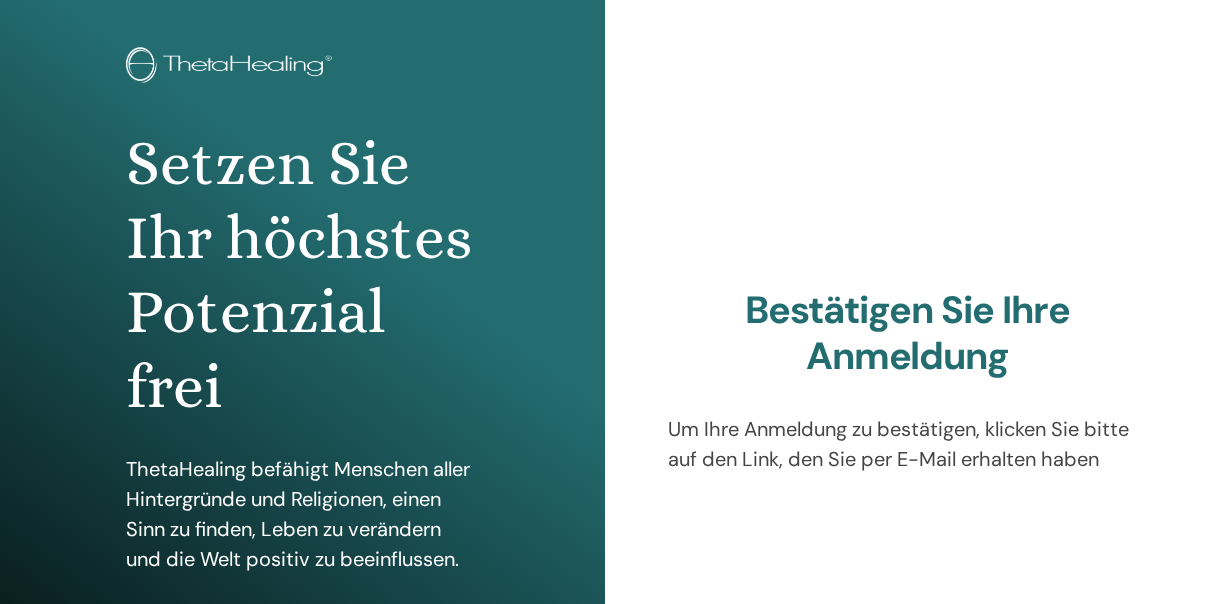 scroll, scrollTop: 0, scrollLeft: 0, axis: both 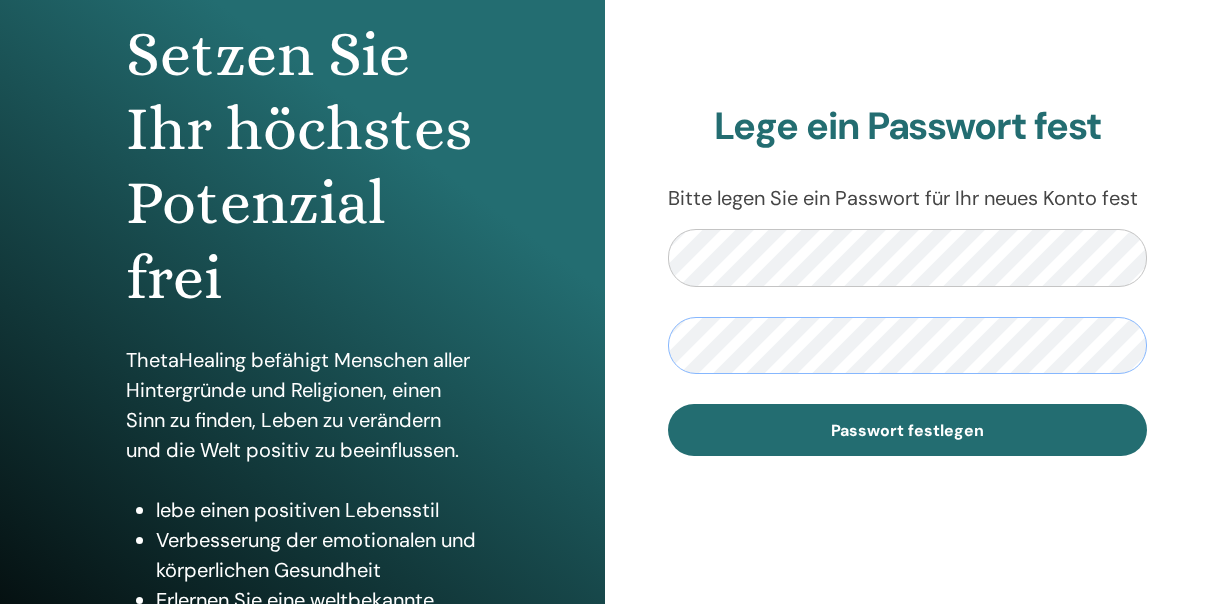 click on "Passwort festlegen" at bounding box center (907, 430) 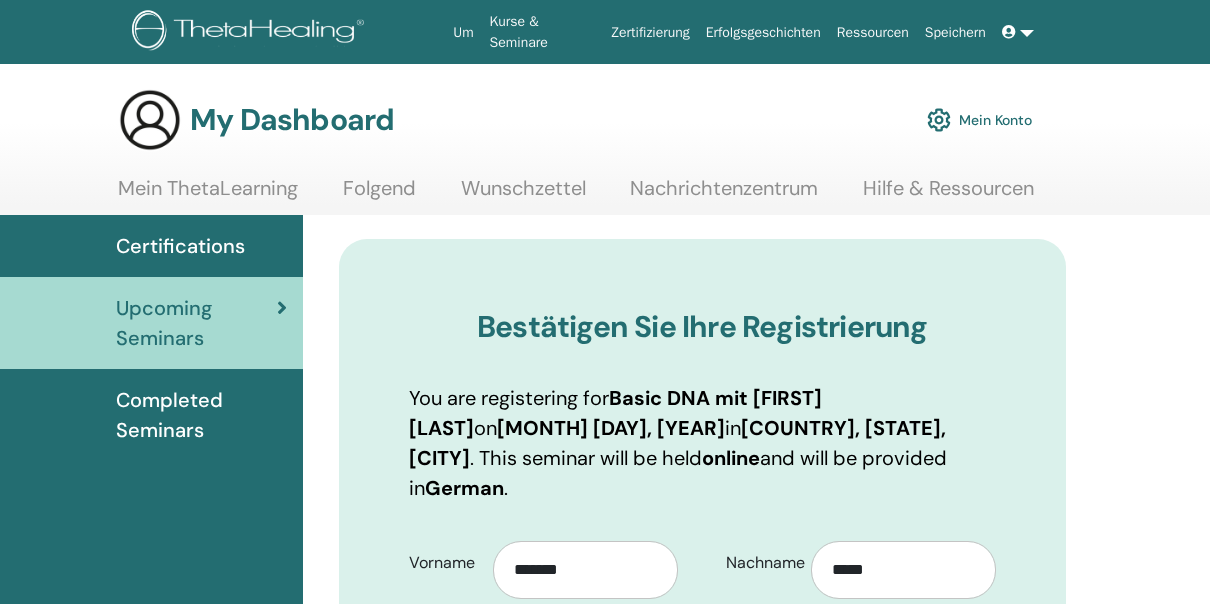scroll, scrollTop: 0, scrollLeft: 0, axis: both 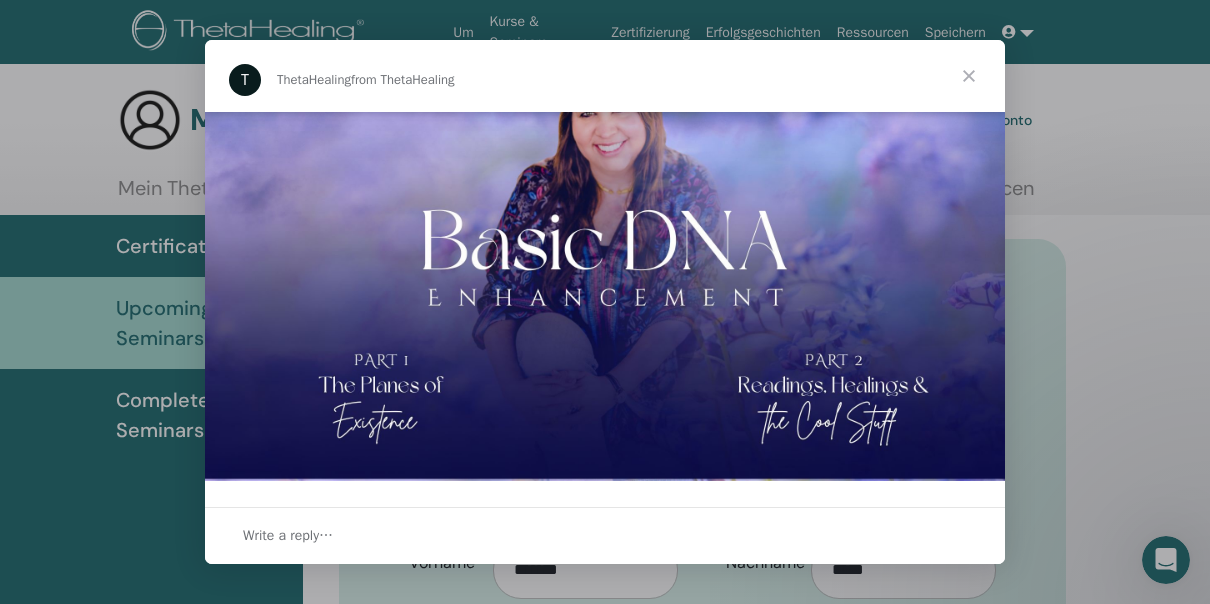 click at bounding box center [969, 76] 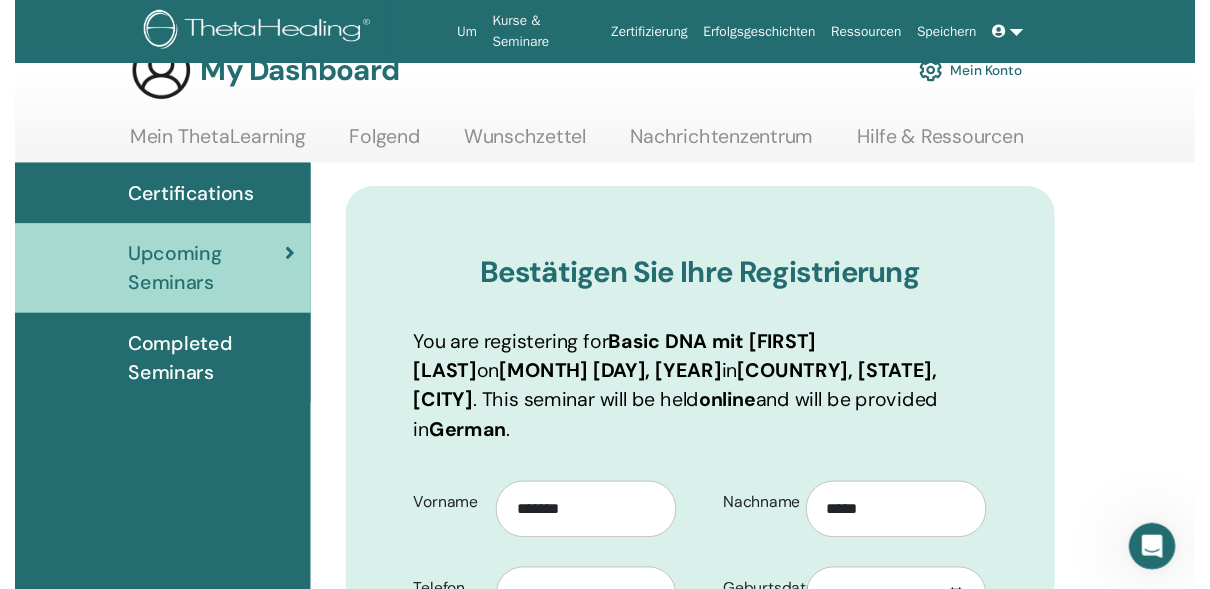 scroll, scrollTop: 348, scrollLeft: 0, axis: vertical 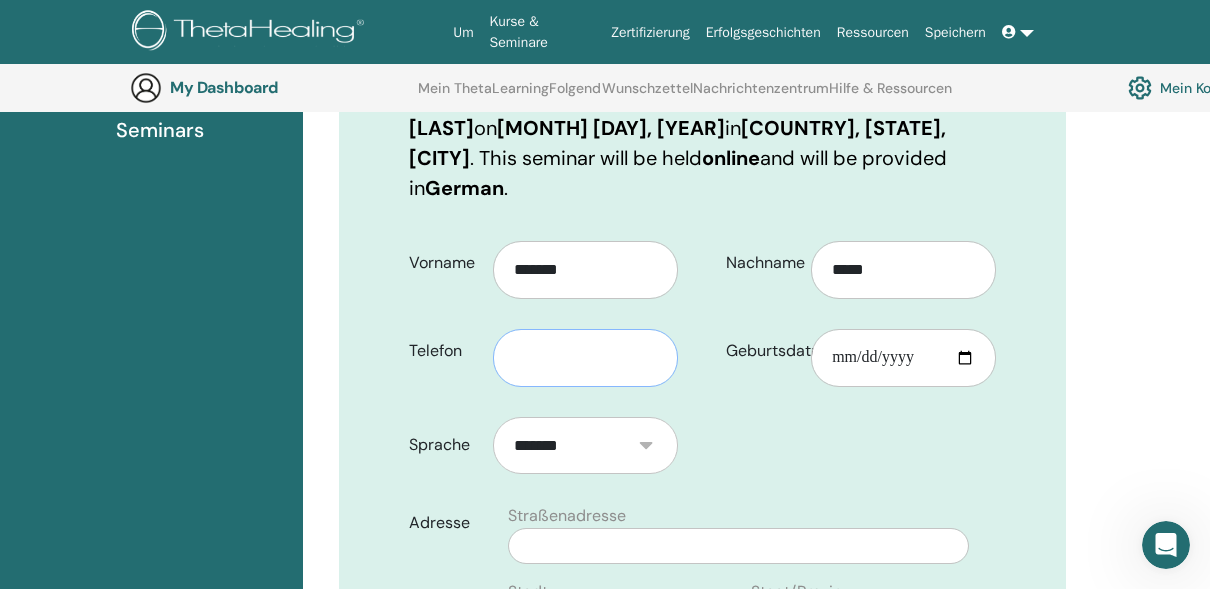 click at bounding box center [585, 358] 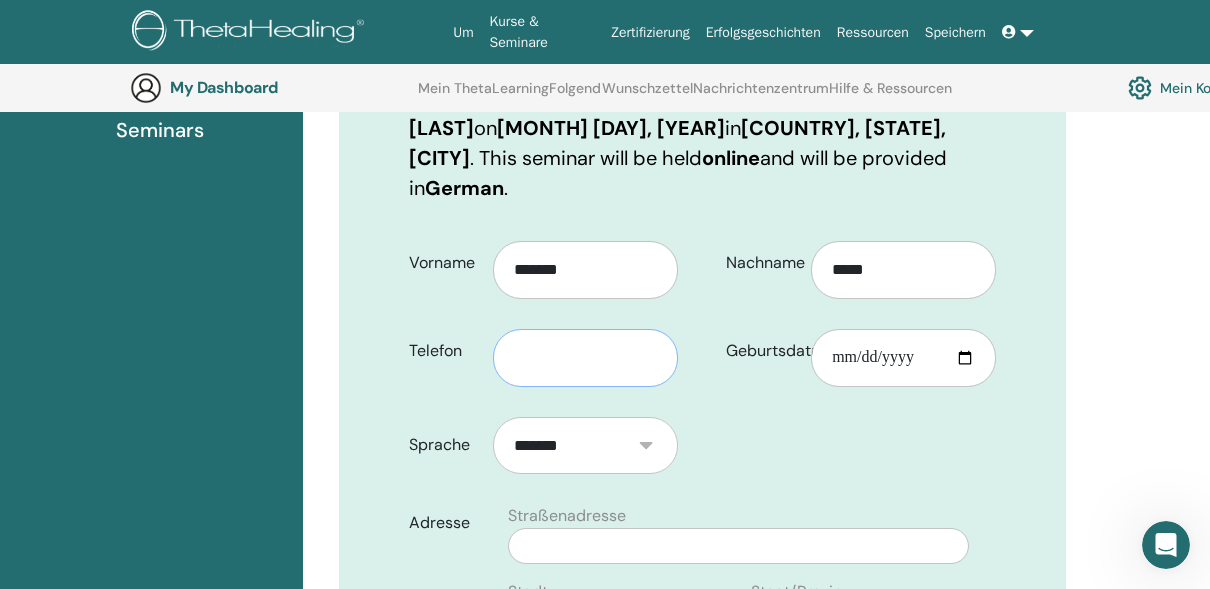 type on "**********" 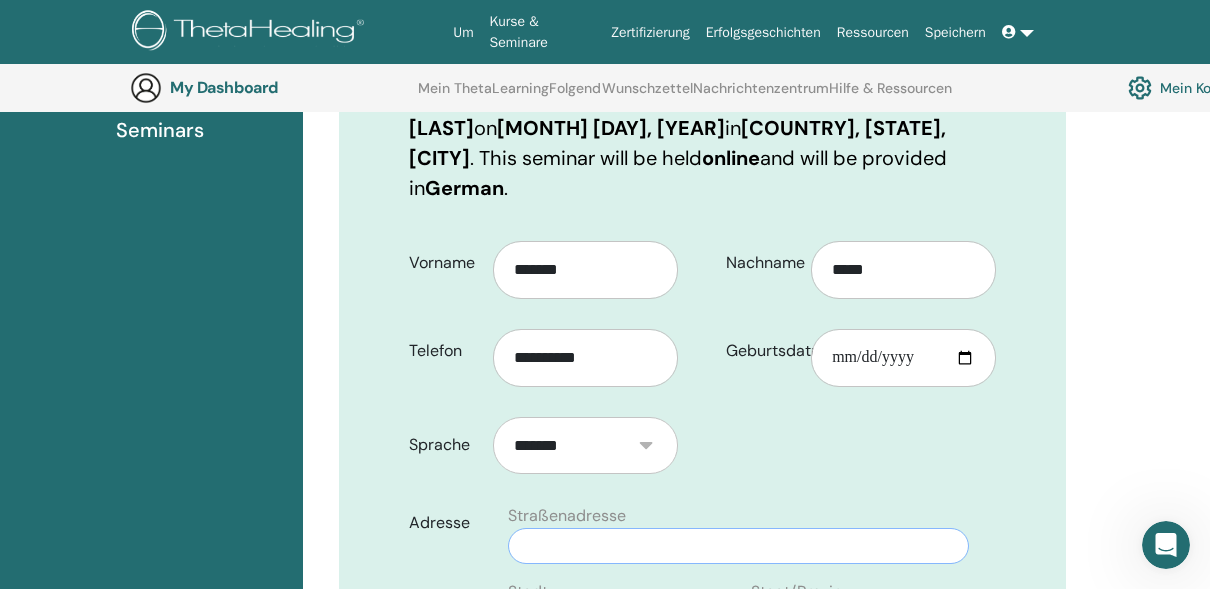 type on "**********" 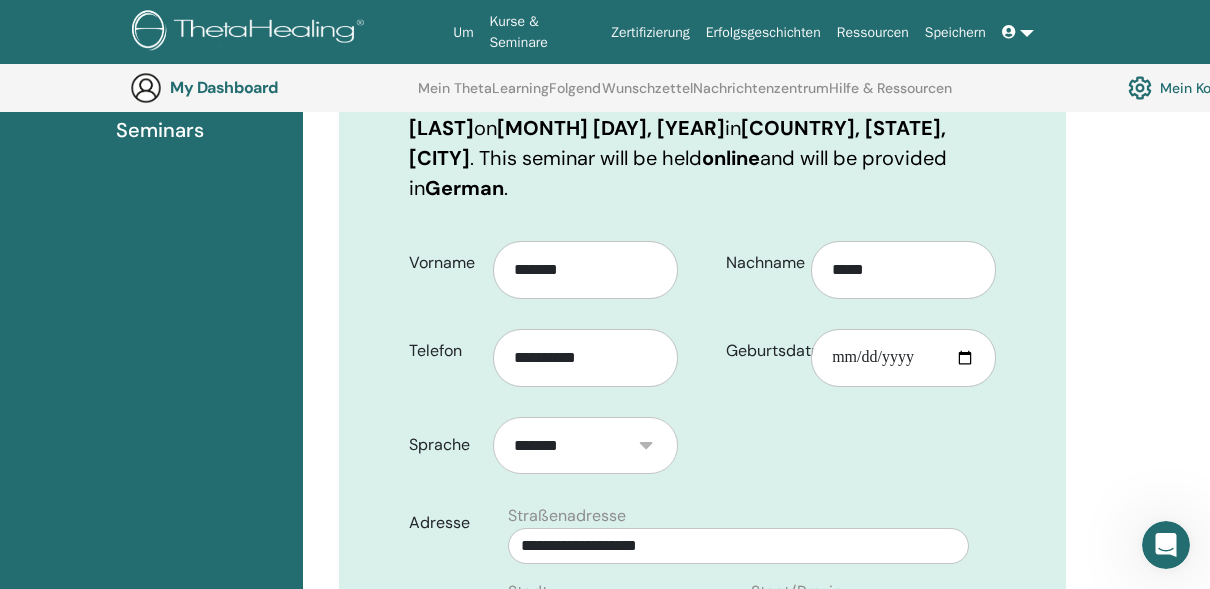 type on "*******" 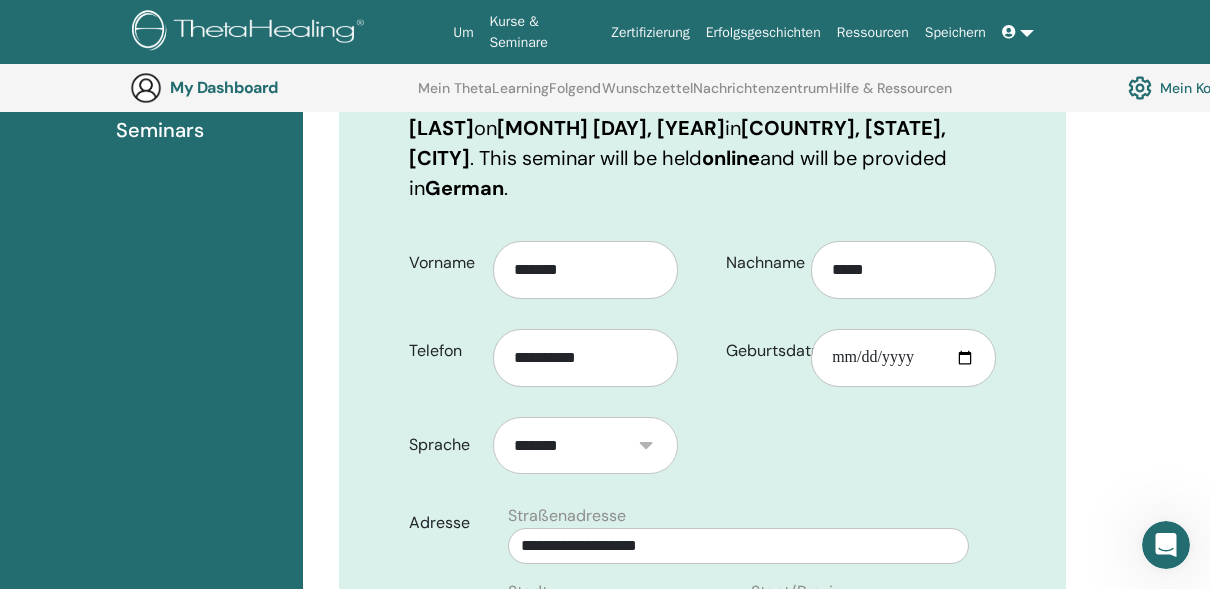 type on "*****" 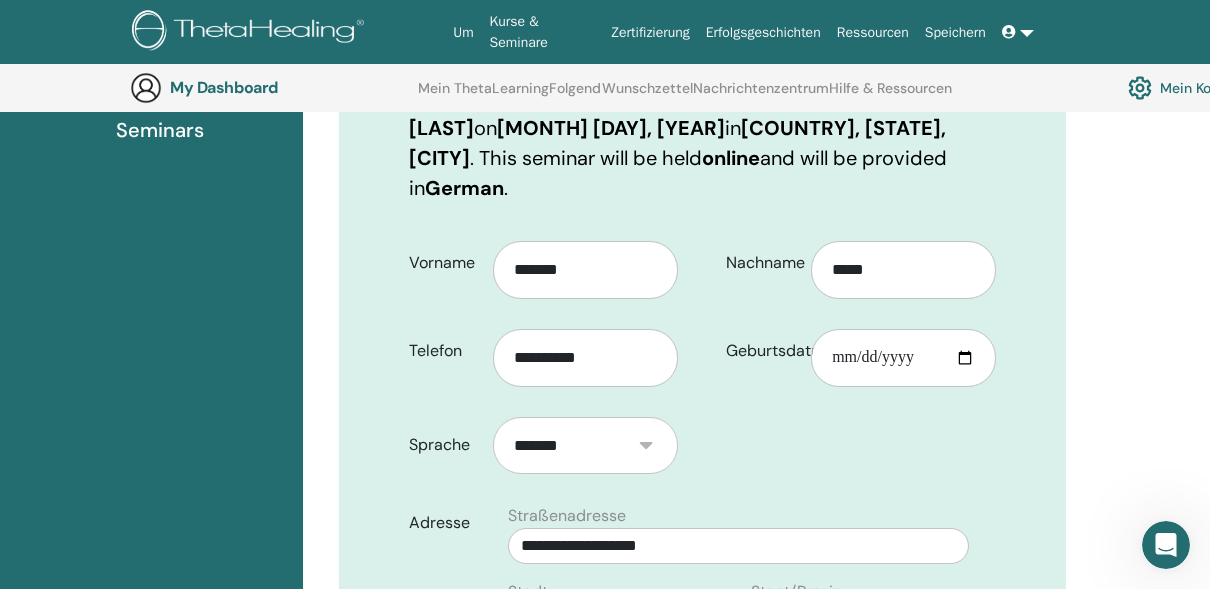 type on "**********" 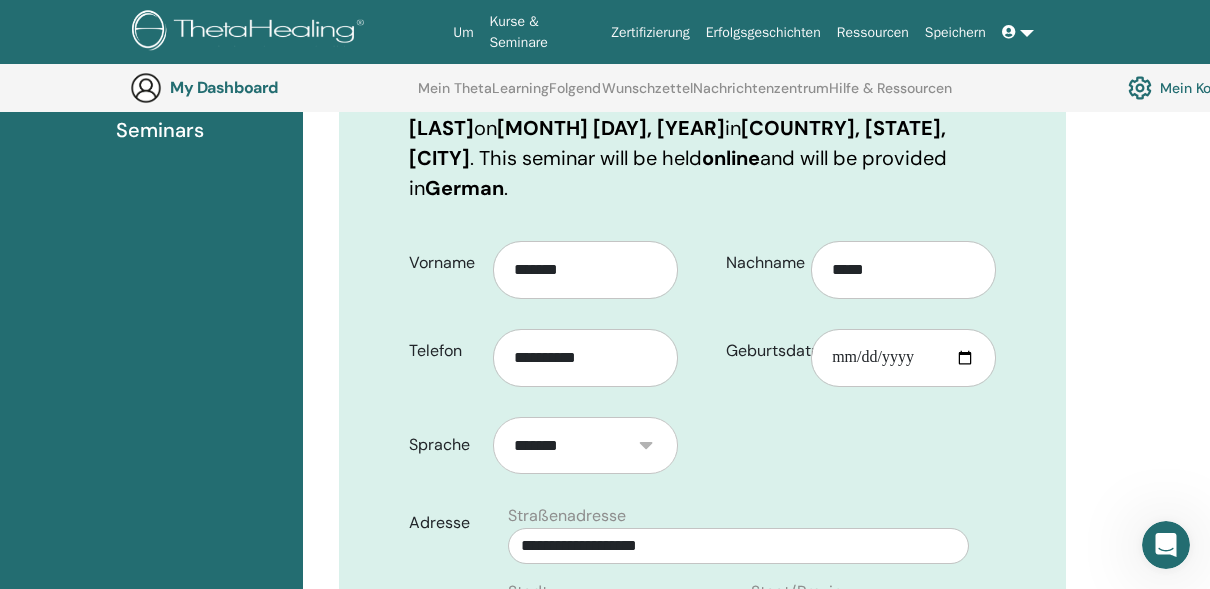select on "**" 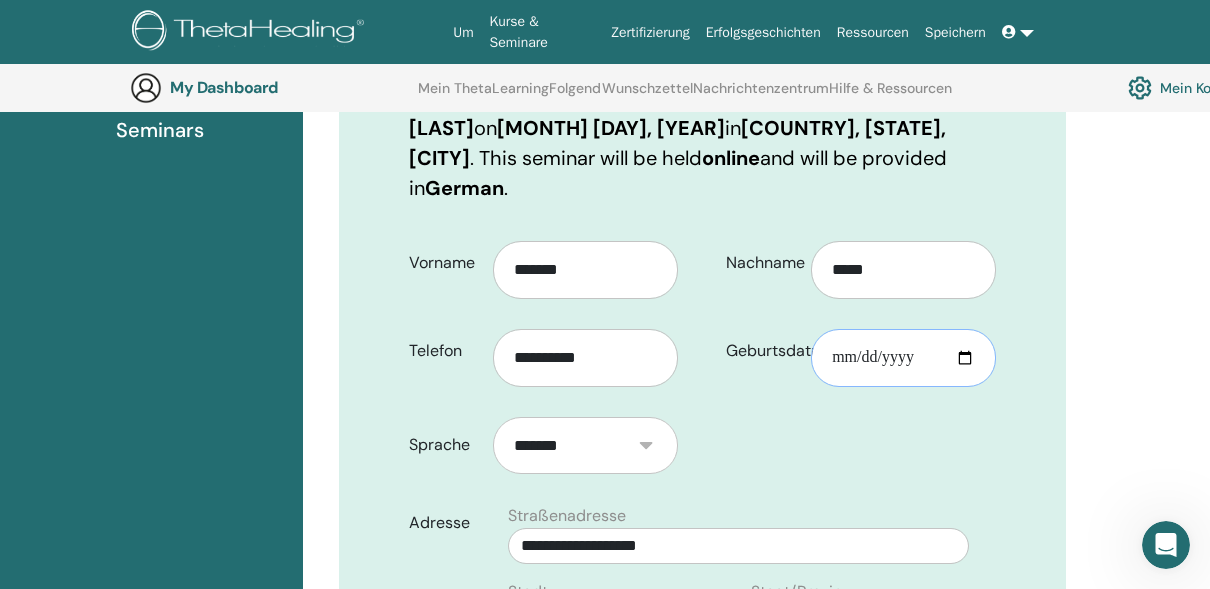 click on "Geburtsdatum" at bounding box center [903, 358] 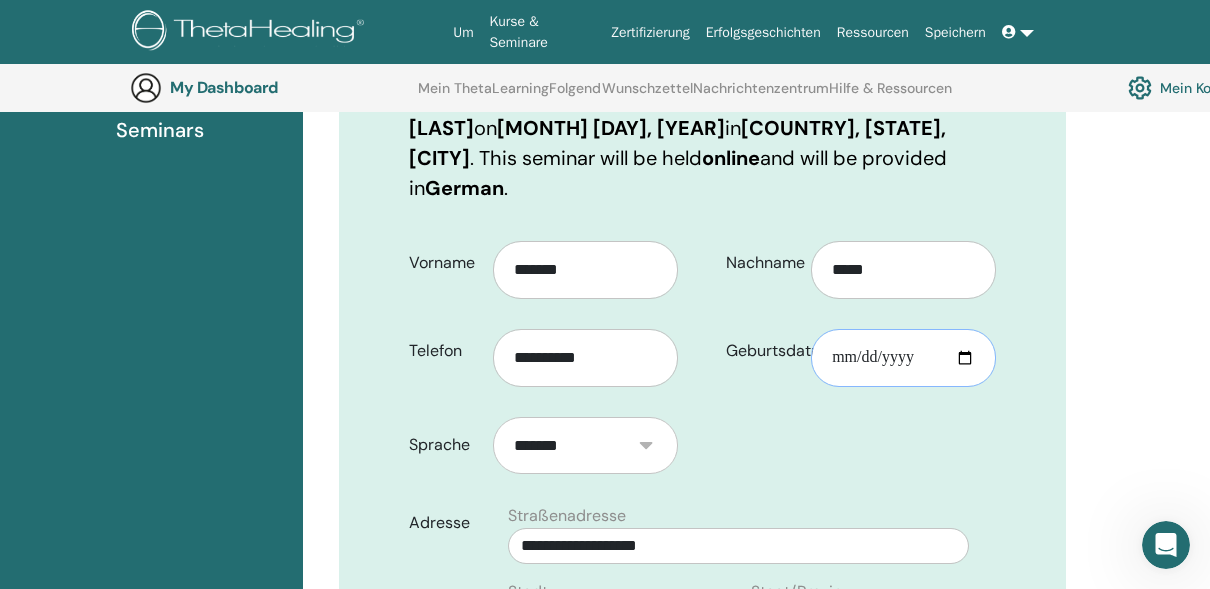 type on "**********" 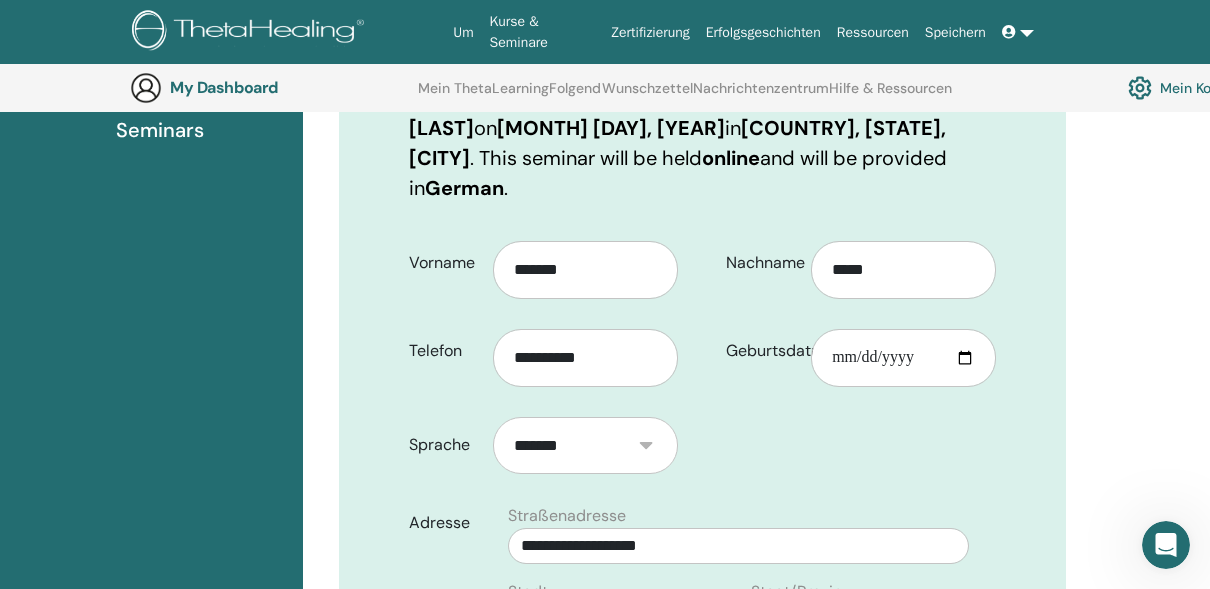 click on "**********" at bounding box center [703, 672] 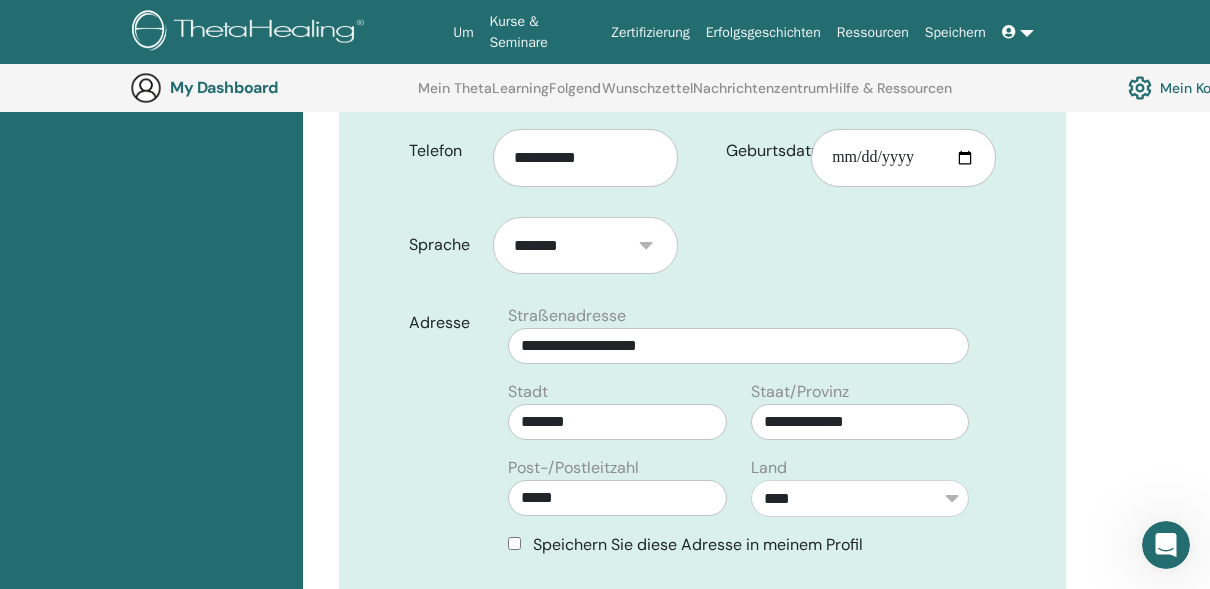 scroll, scrollTop: 848, scrollLeft: 0, axis: vertical 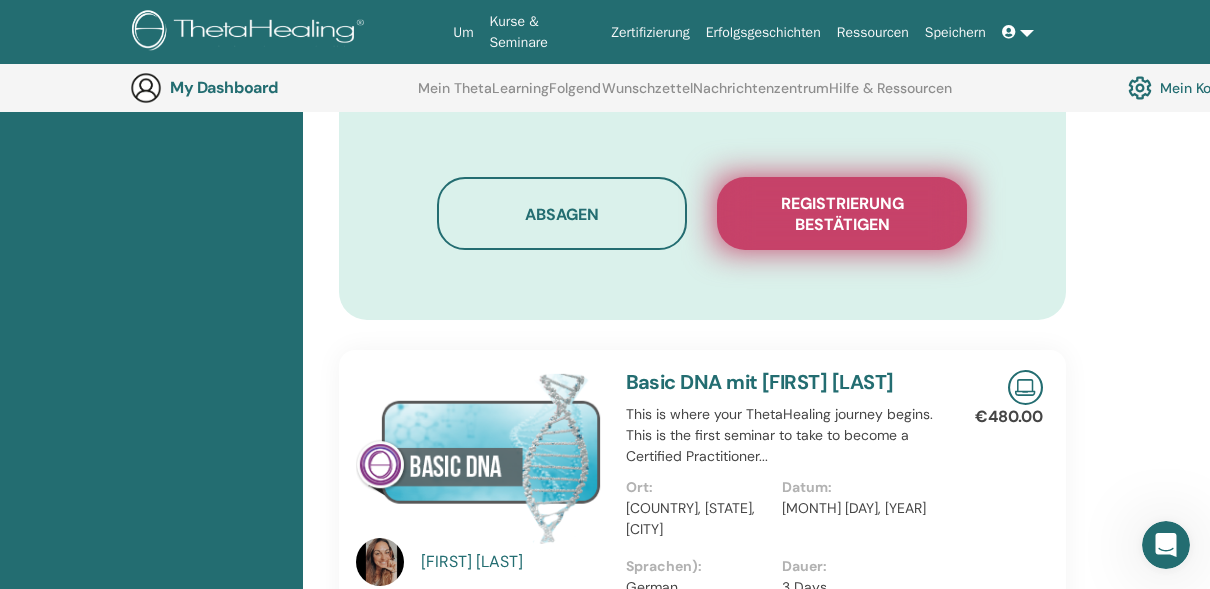 click on "Registrierung bestätigen" at bounding box center (842, 214) 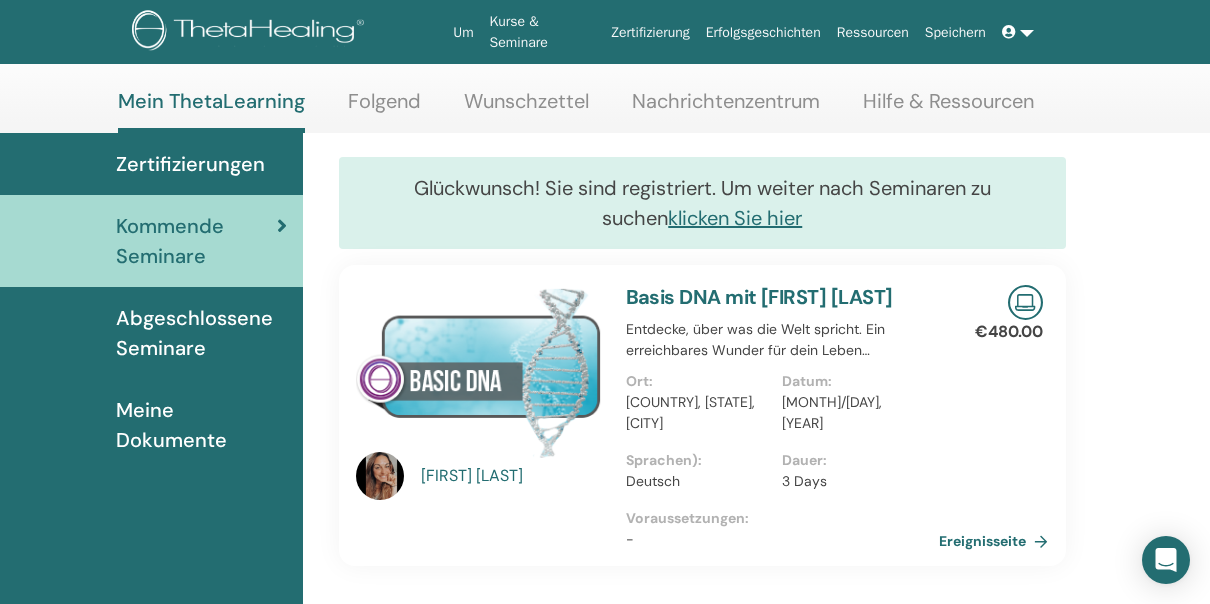 scroll, scrollTop: 0, scrollLeft: 0, axis: both 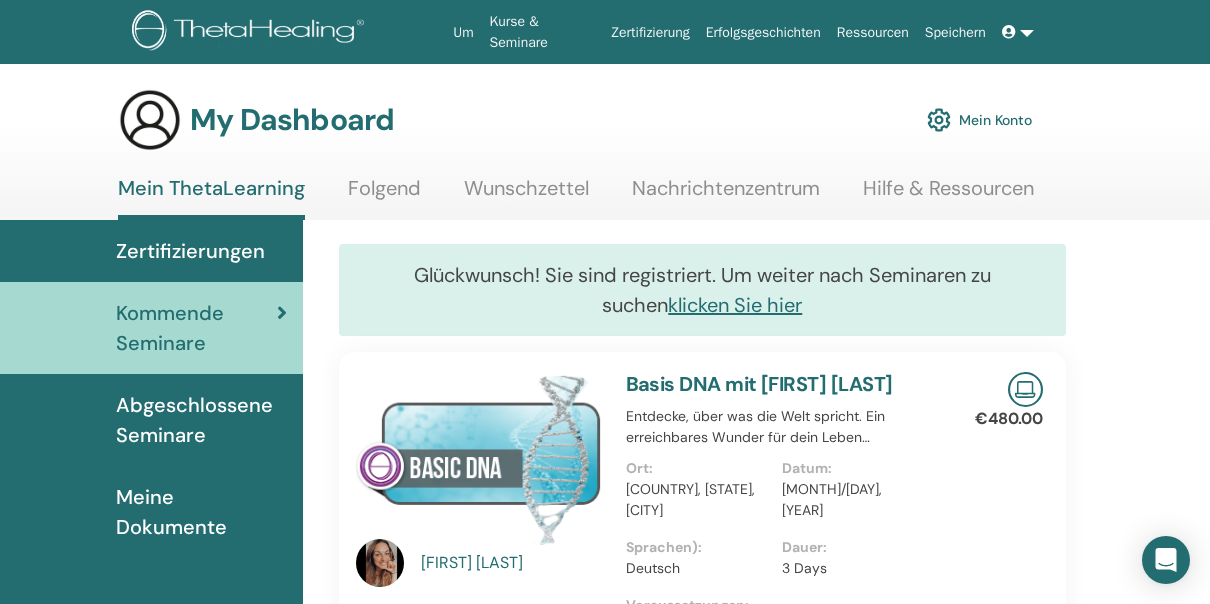 click on "Meine Dokumente" at bounding box center [201, 512] 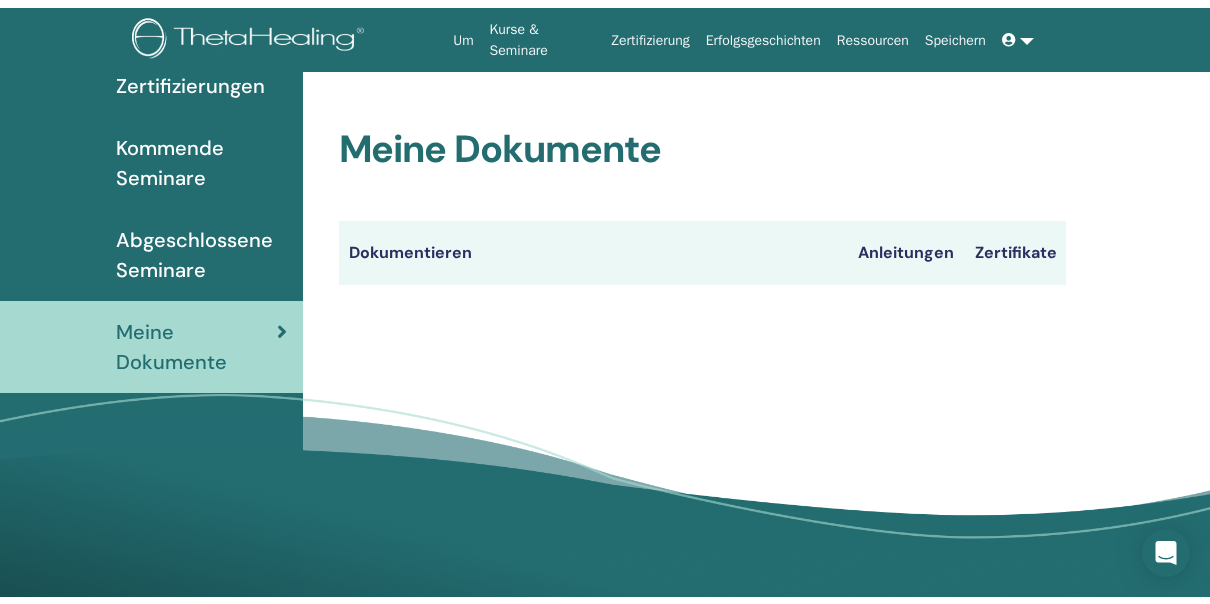 scroll, scrollTop: 0, scrollLeft: 0, axis: both 